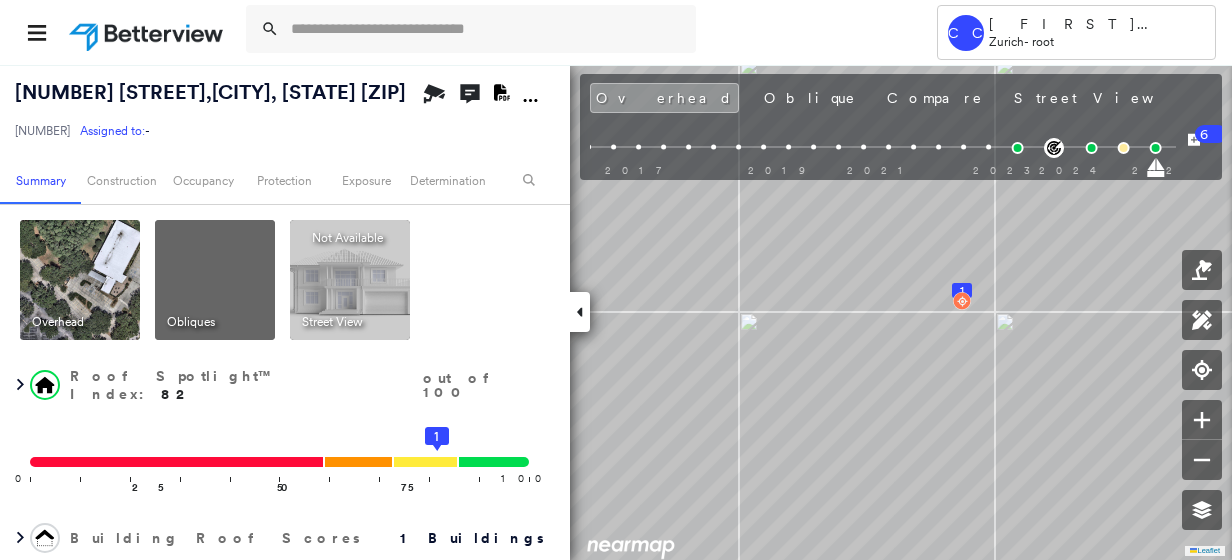 scroll, scrollTop: 0, scrollLeft: 0, axis: both 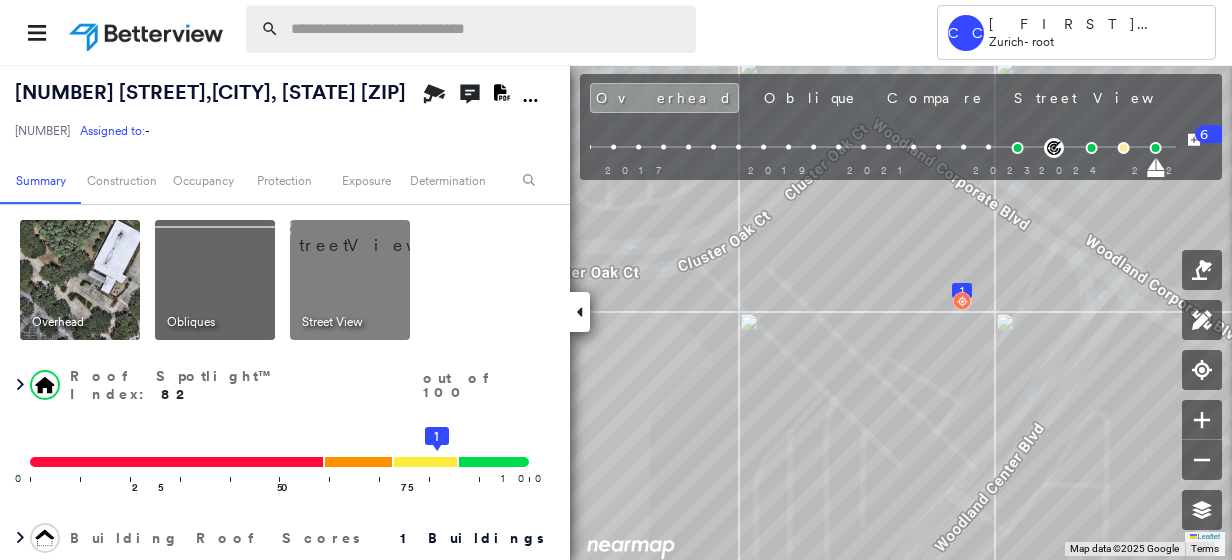 click at bounding box center [487, 29] 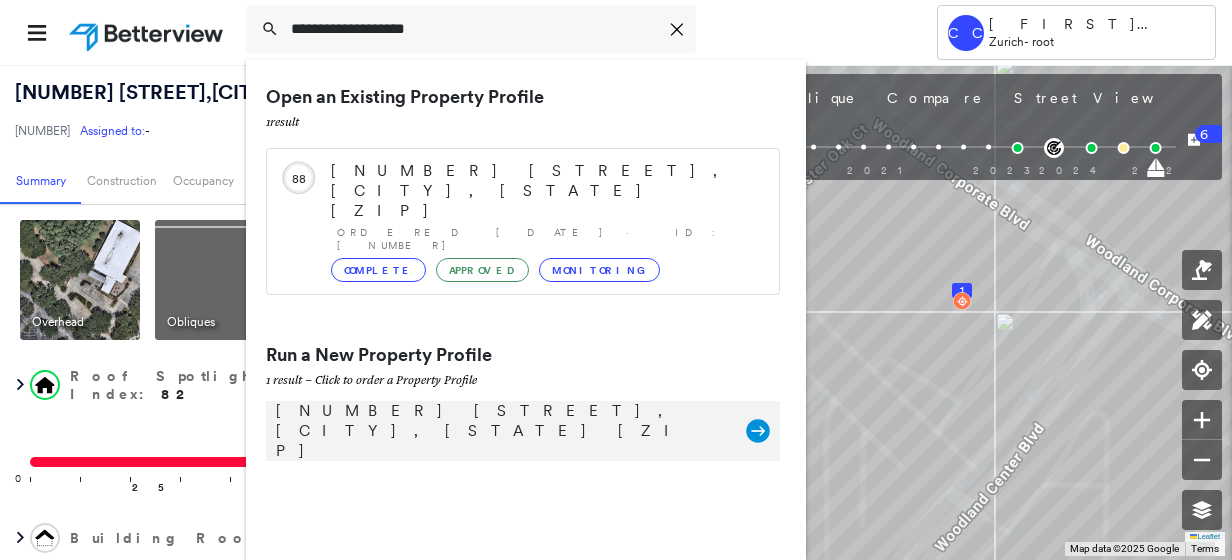 type on "**********" 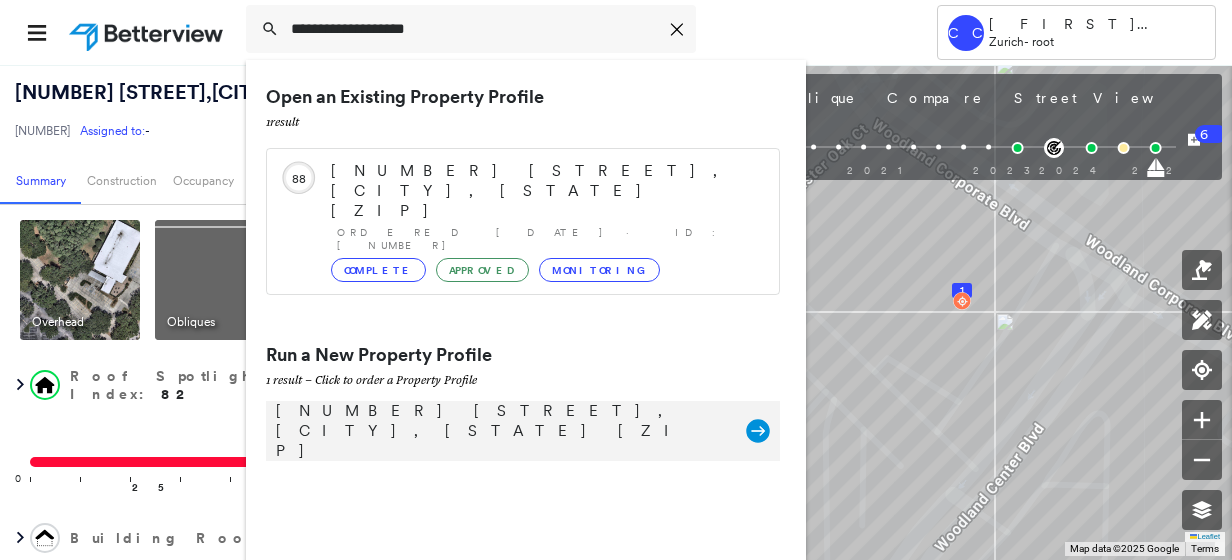 click on "[NUMBER] [STREET], [CITY], [STATE] [ZIP]" at bounding box center (501, 431) 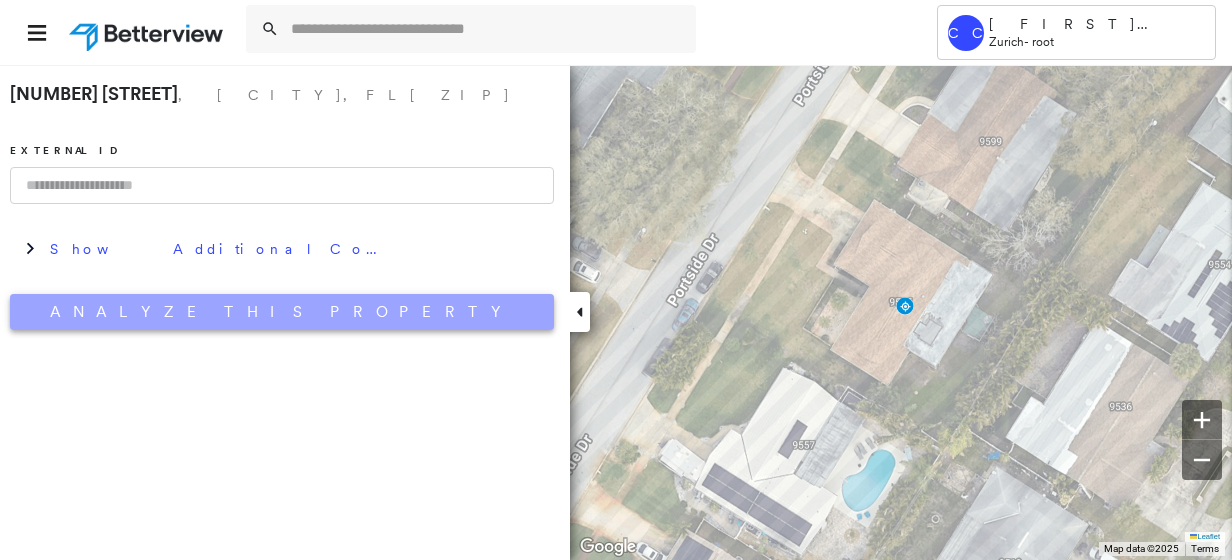 click on "Analyze This Property" at bounding box center (282, 312) 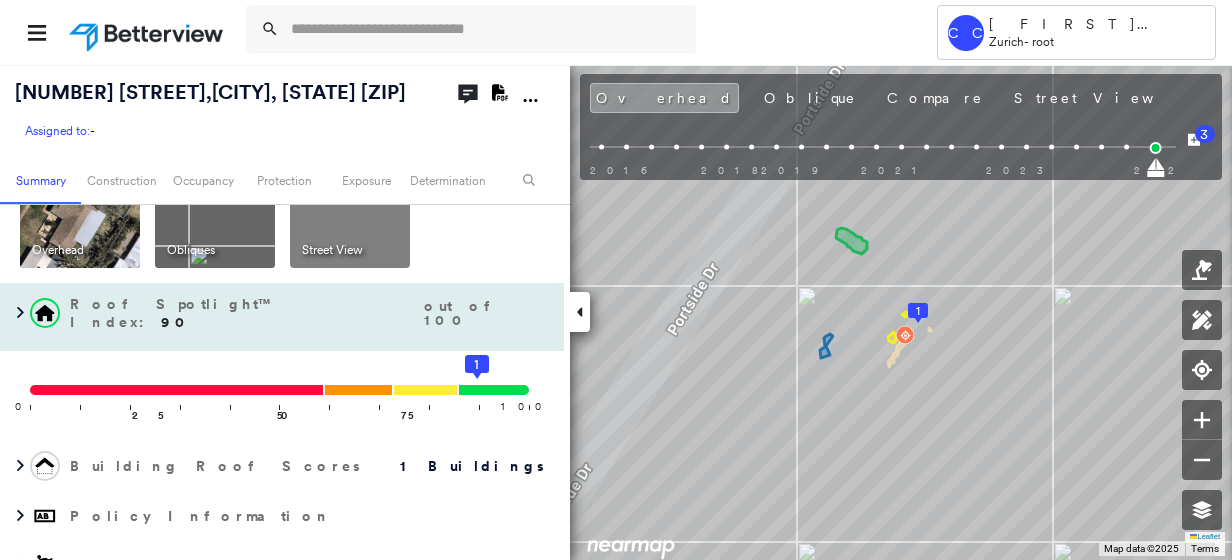 scroll, scrollTop: 78, scrollLeft: 0, axis: vertical 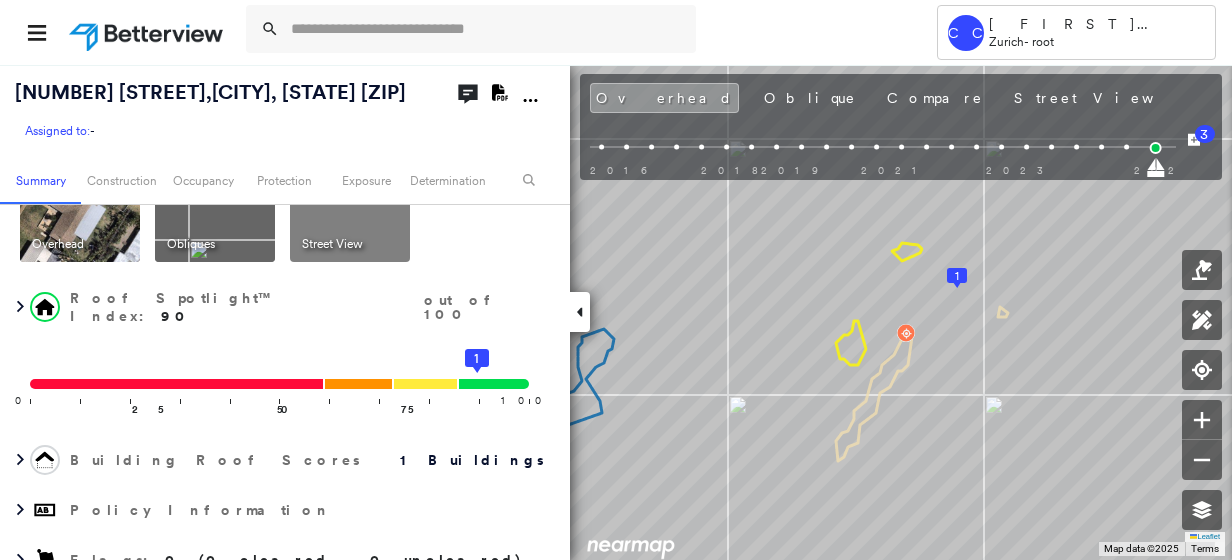 click 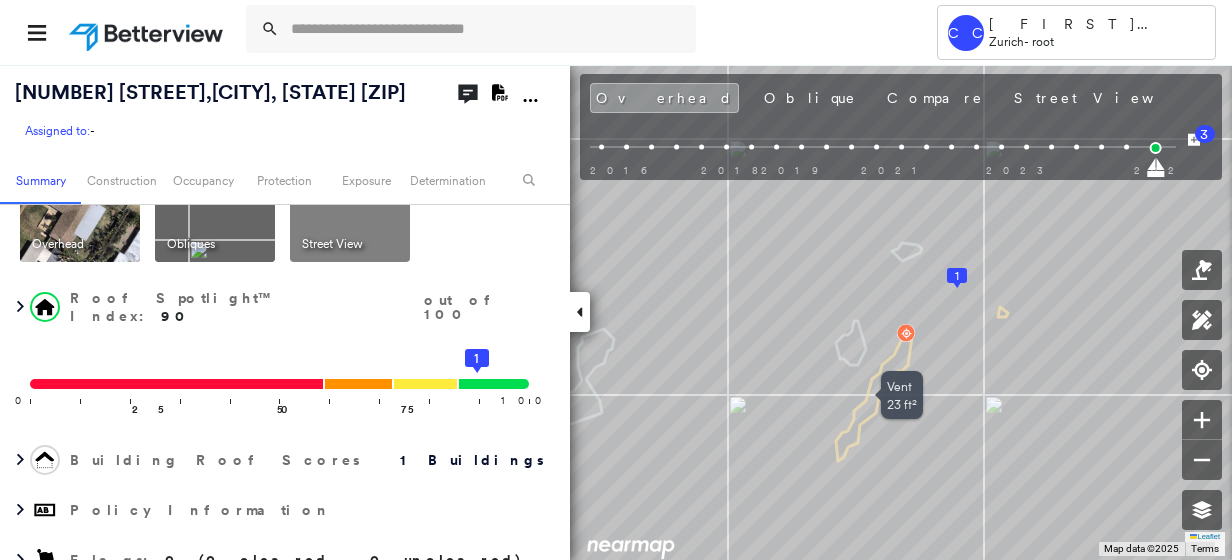 click 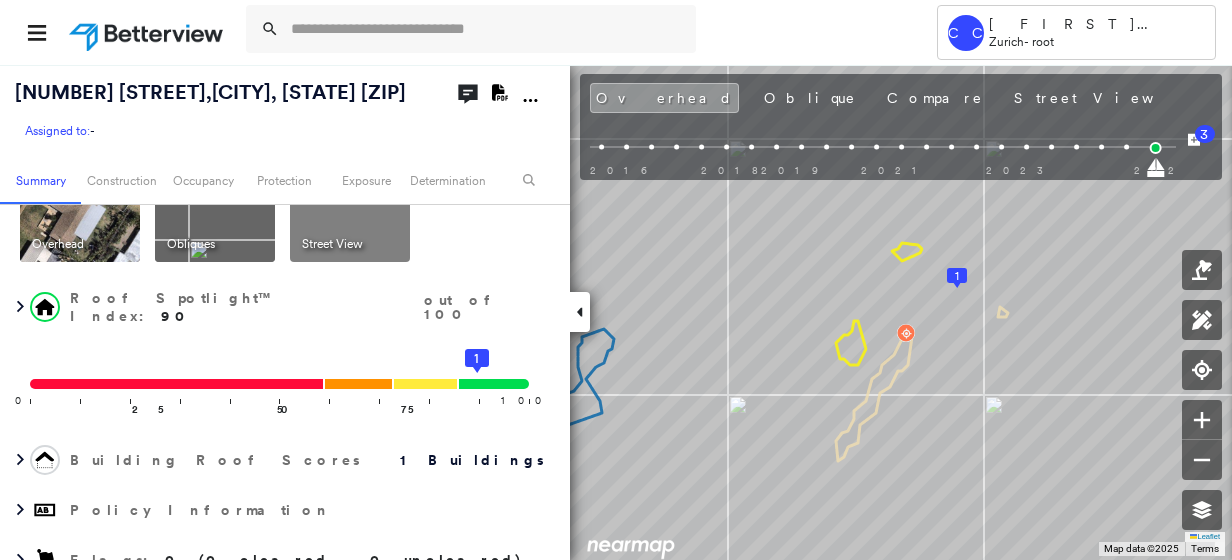 click 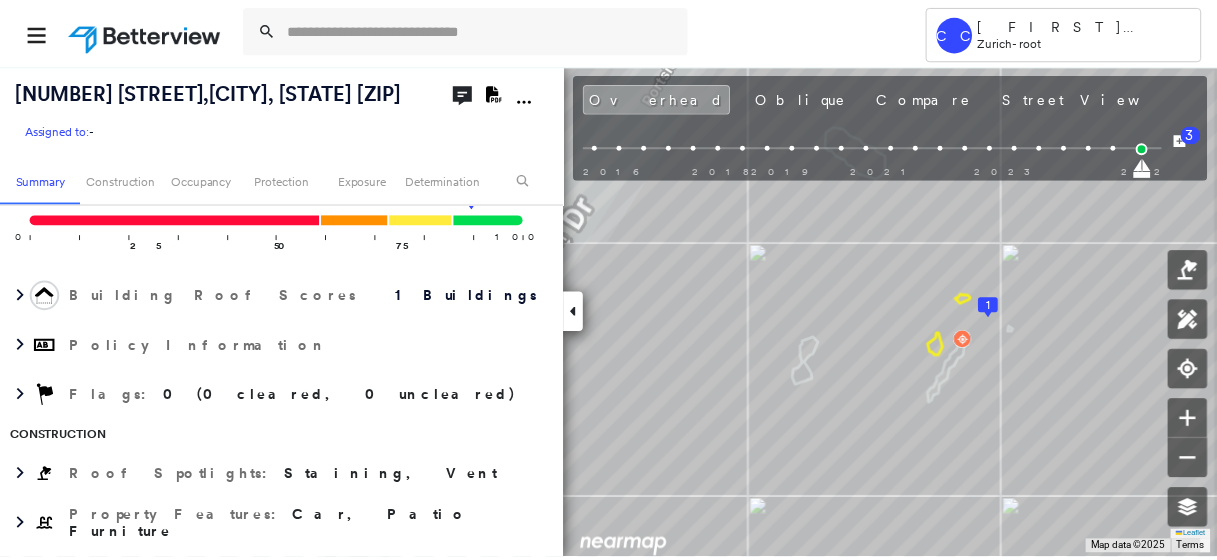 scroll, scrollTop: 243, scrollLeft: 0, axis: vertical 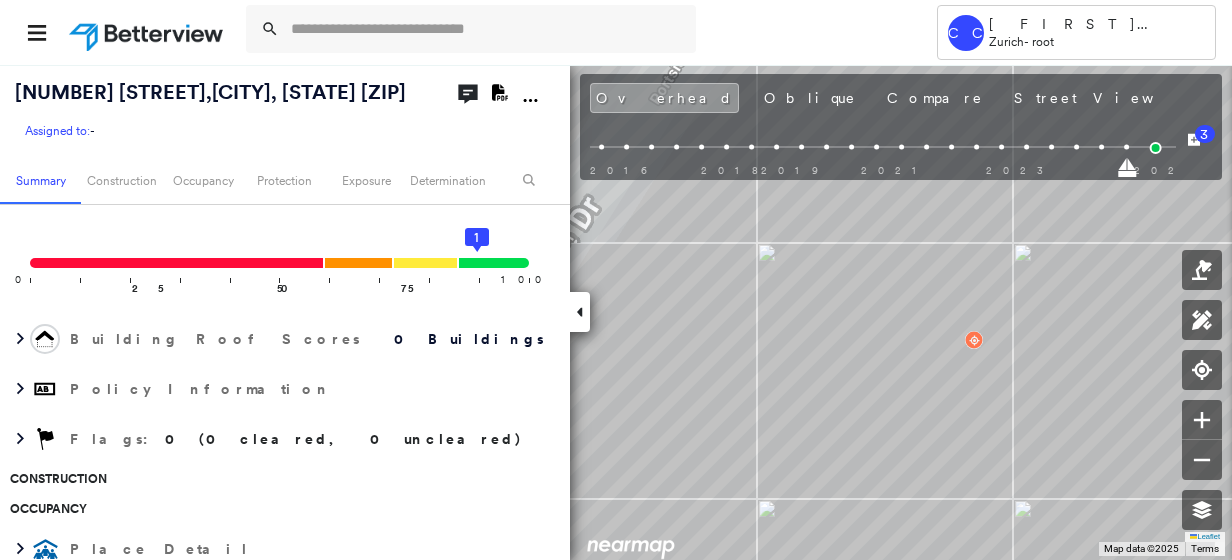 click at bounding box center [1126, 147] 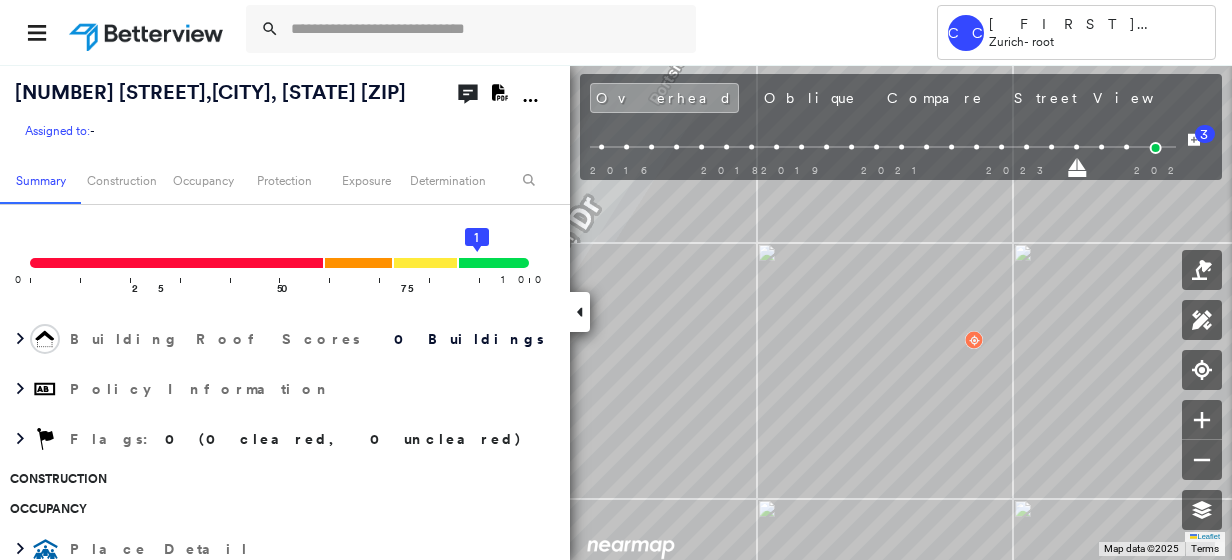 click at bounding box center (1026, 147) 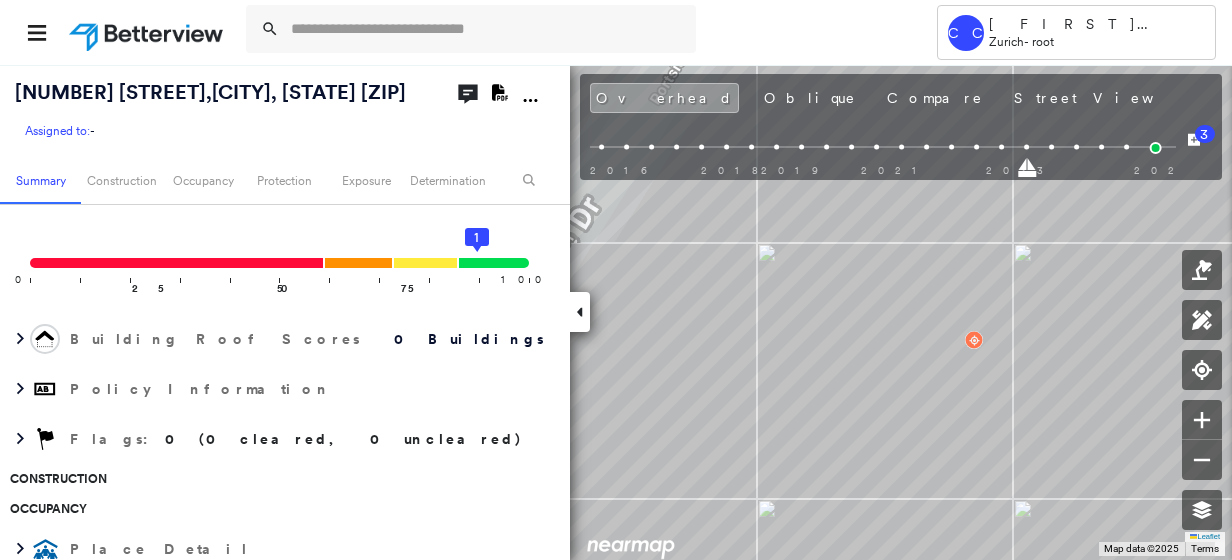 click at bounding box center (1051, 147) 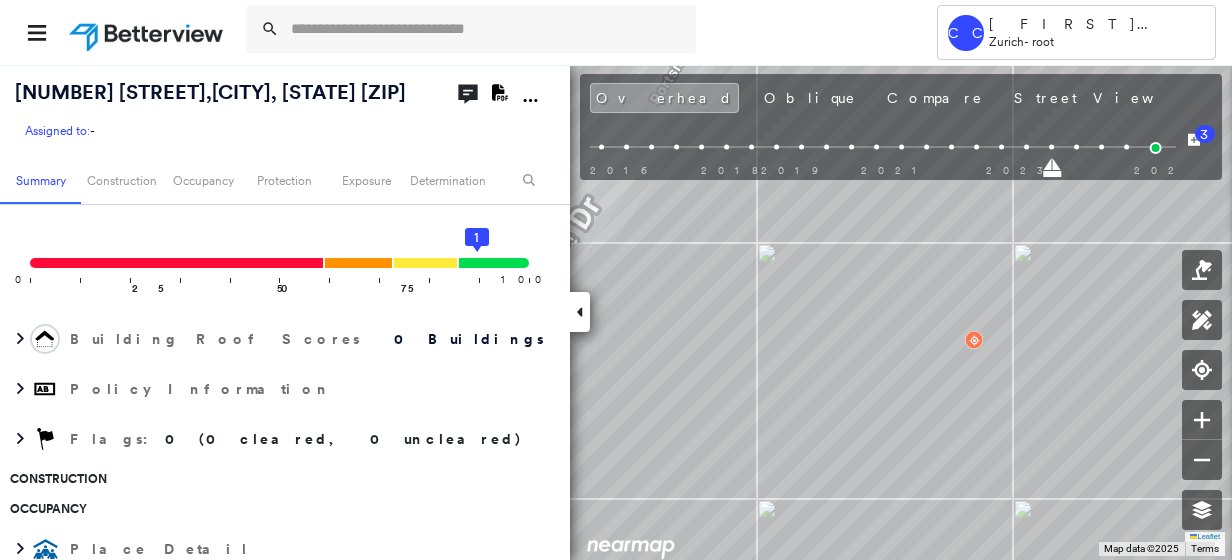 click at bounding box center (1076, 147) 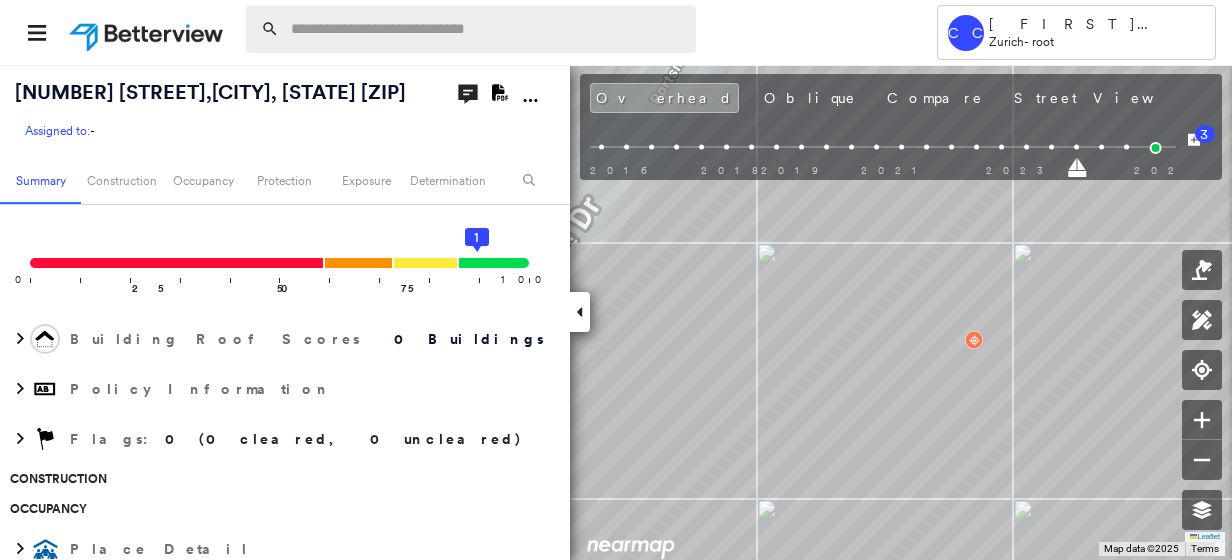 click at bounding box center (487, 29) 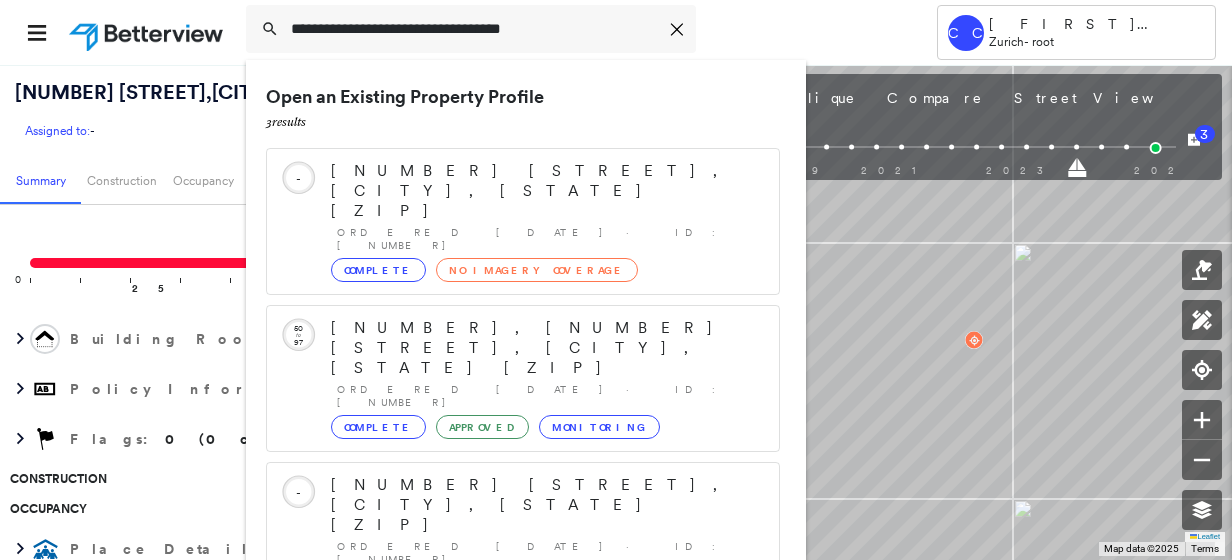 type on "**********" 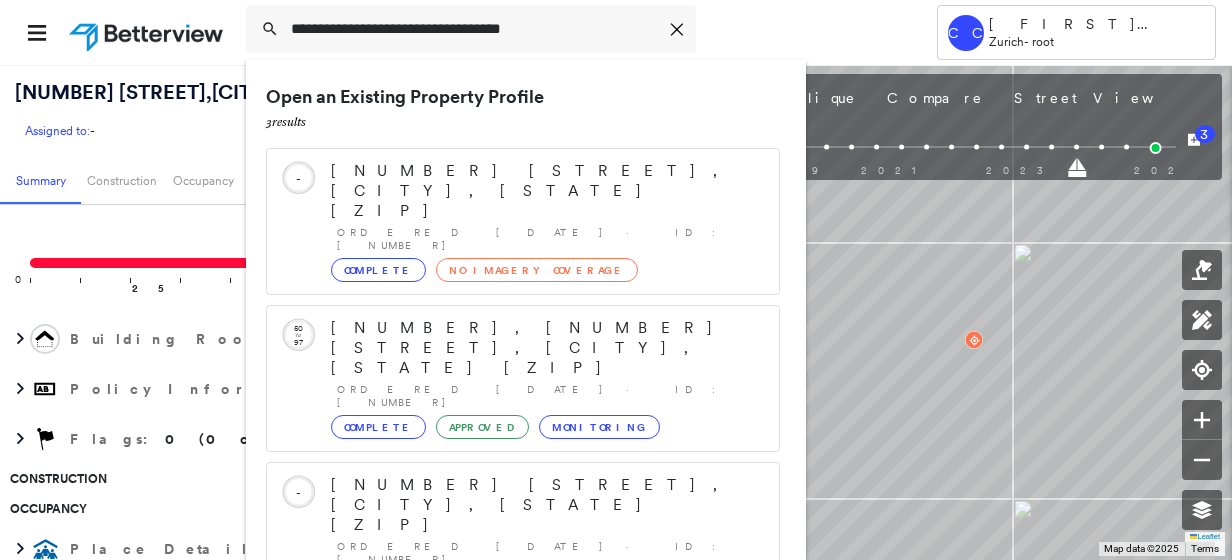 click on "1 result - Click to order a Property Profile" at bounding box center (371, 693) 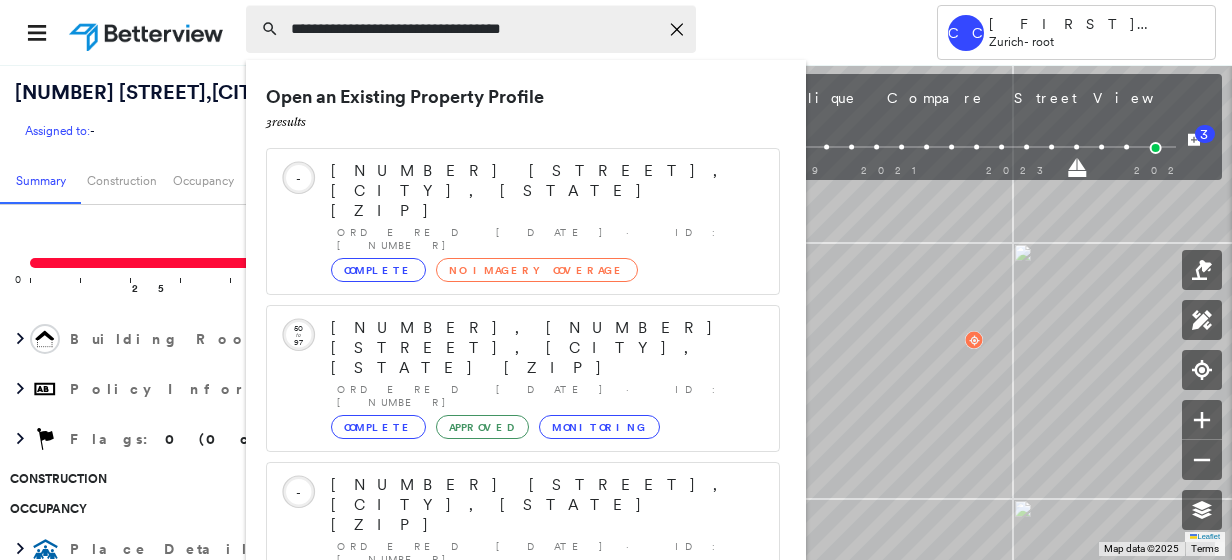 click on "**********" at bounding box center [474, 29] 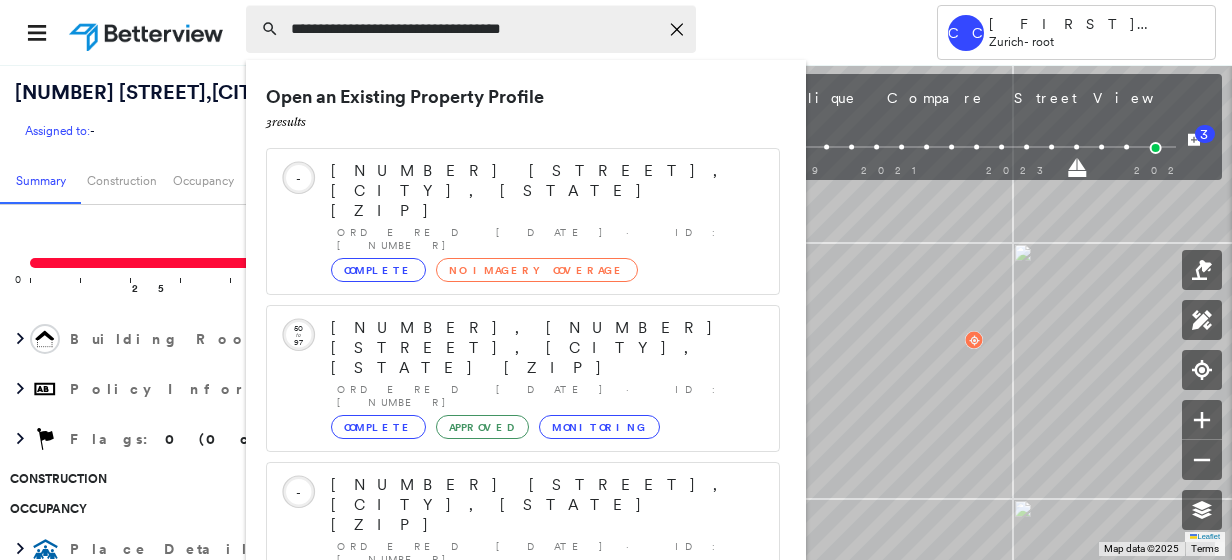 click on "**********" at bounding box center [471, 29] 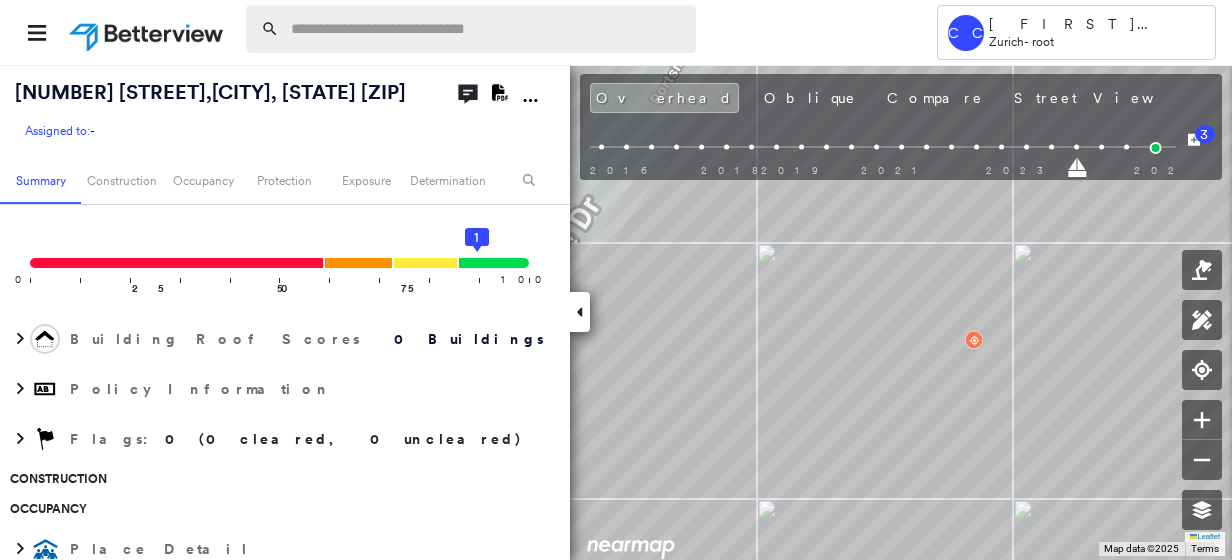 click at bounding box center [487, 29] 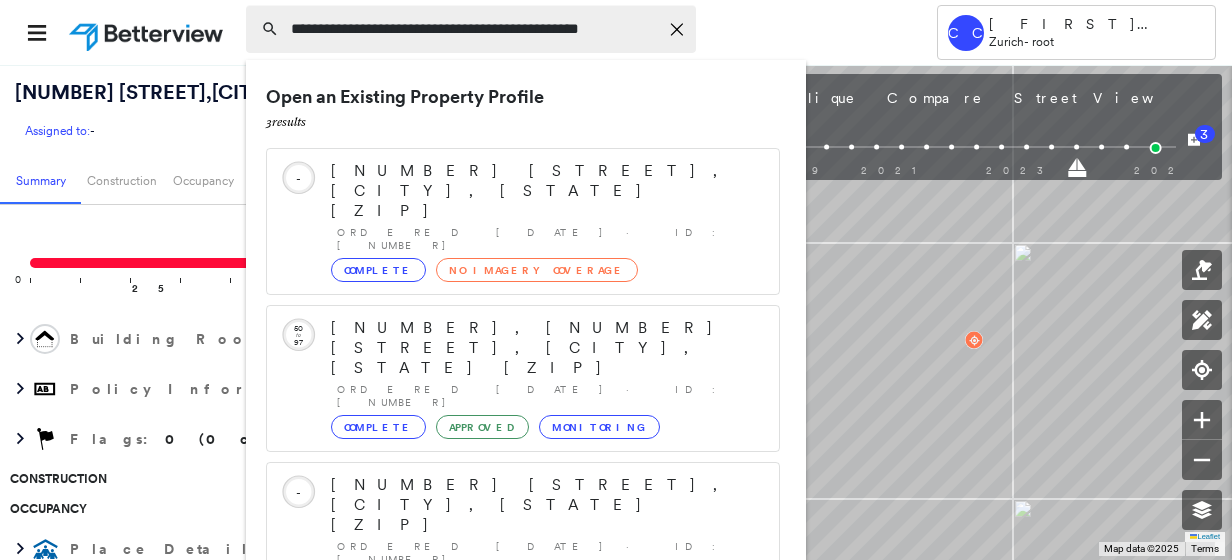 type on "**********" 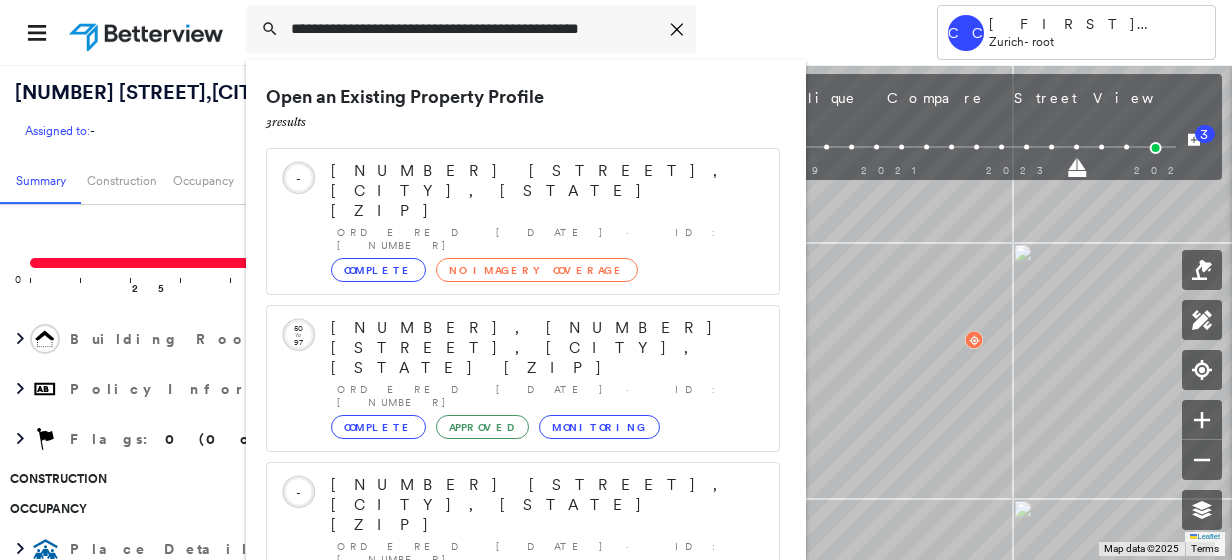 click on "1 result - Click to order a Property Profile" at bounding box center [523, 693] 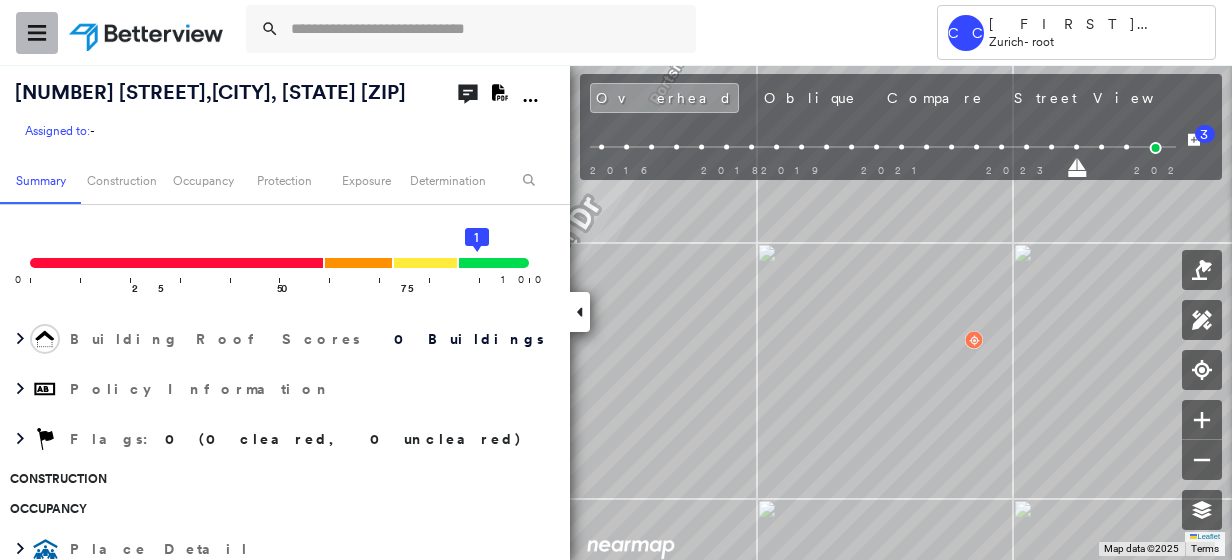 click 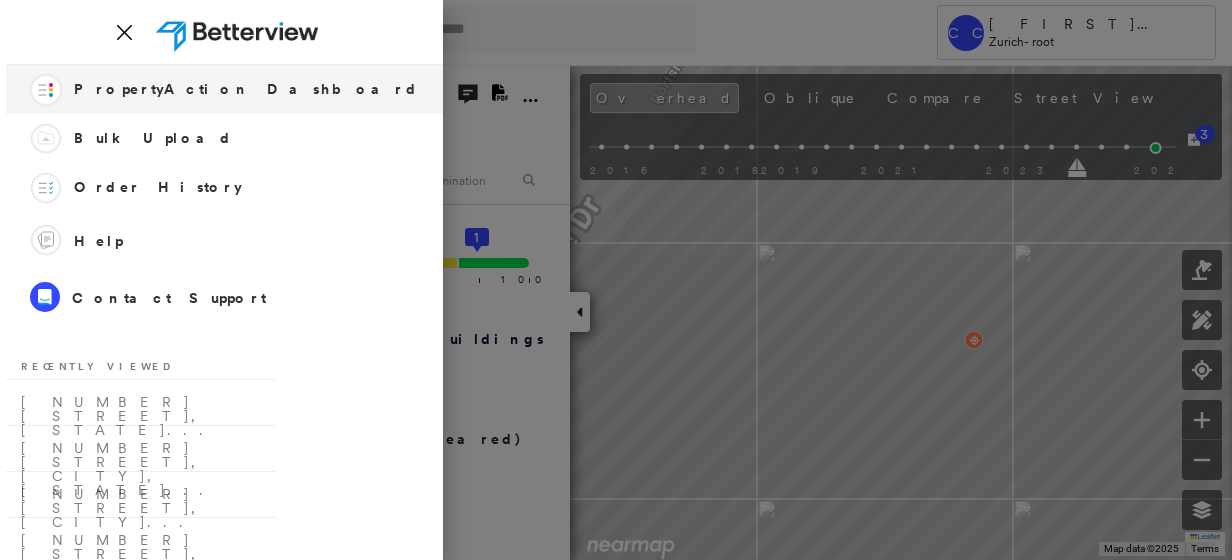 click on "PropertyAction Dashboard" at bounding box center [246, 89] 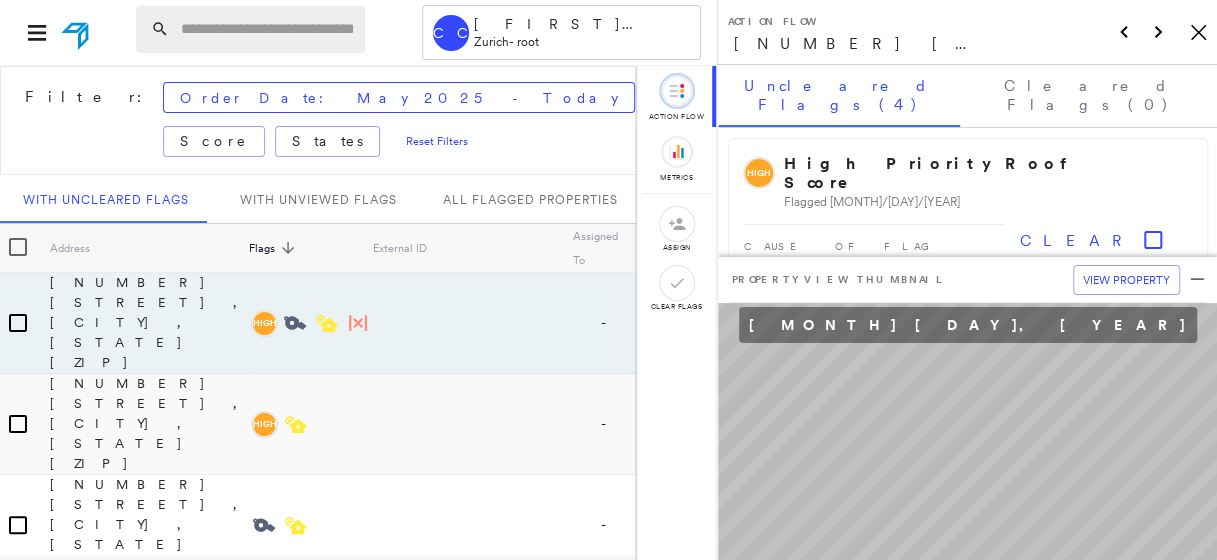 click at bounding box center (267, 29) 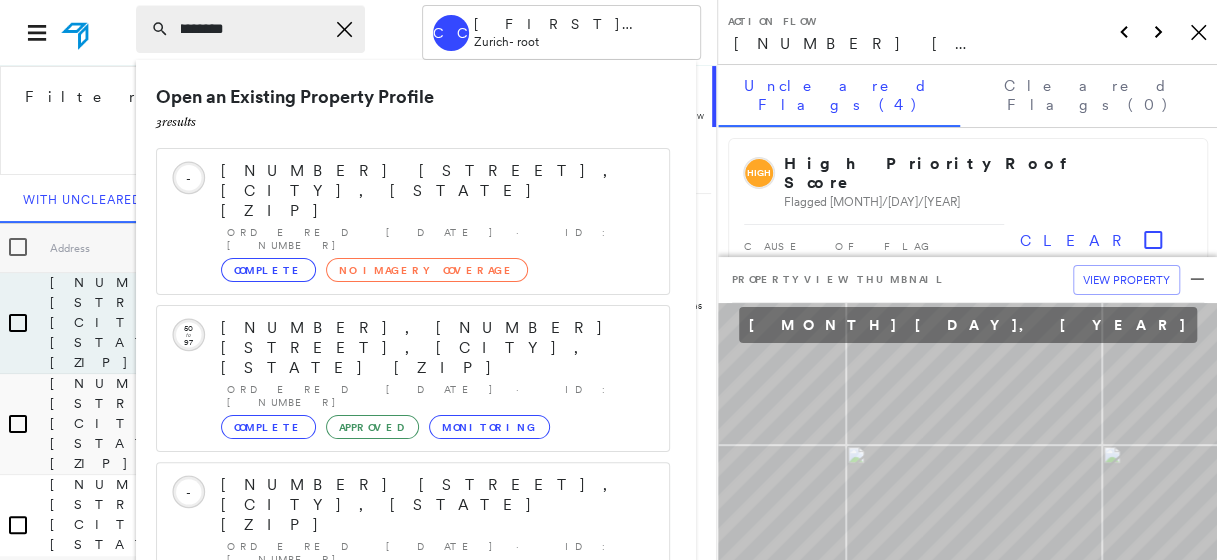 scroll, scrollTop: 0, scrollLeft: 234, axis: horizontal 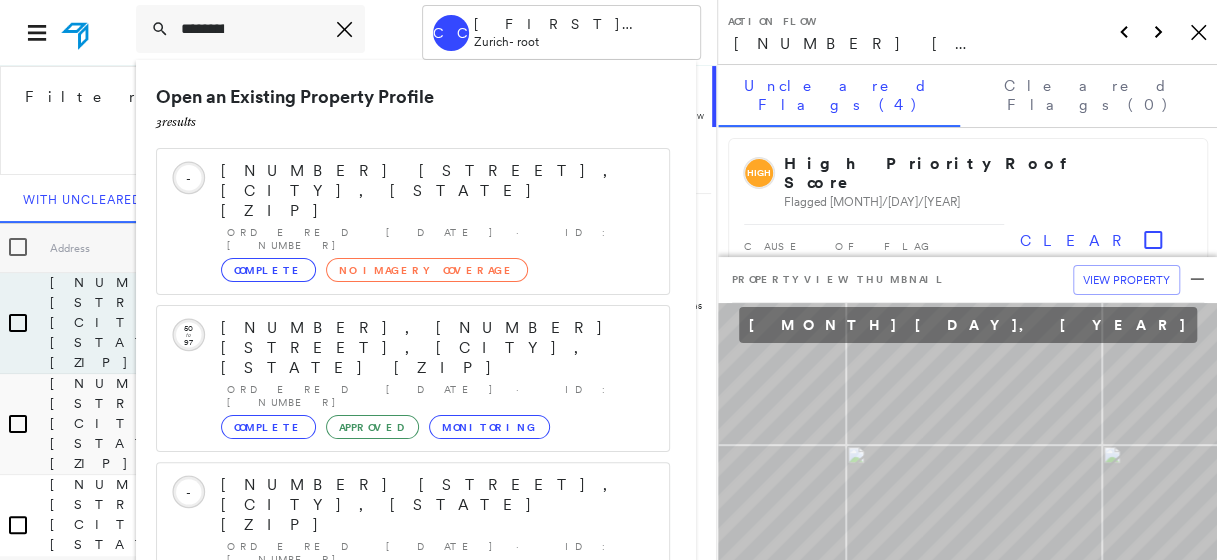 click on "Icon_Closemodal" 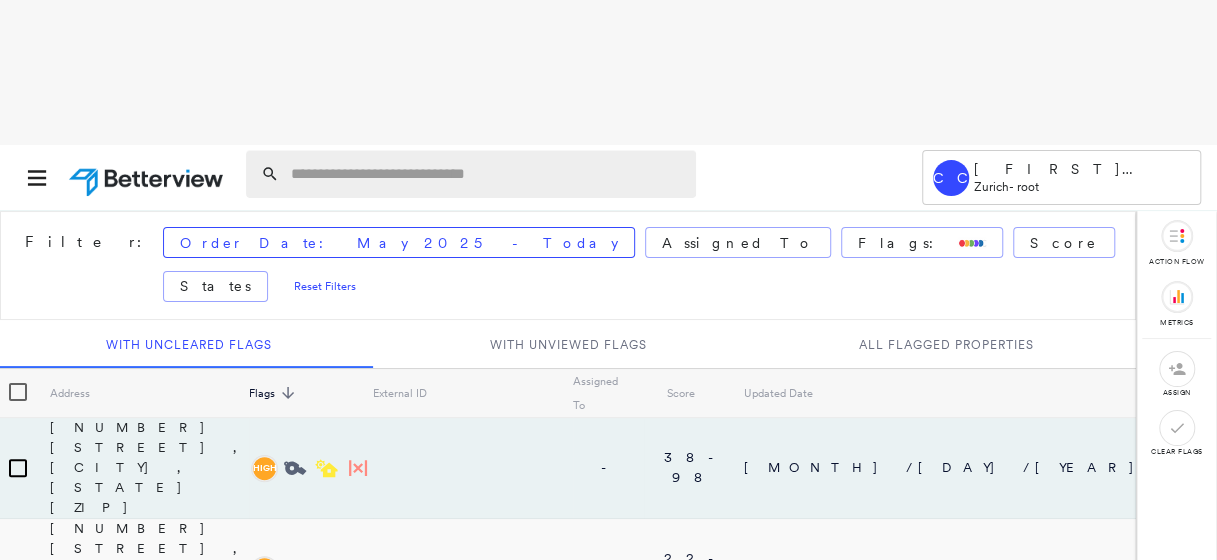 click at bounding box center (487, 174) 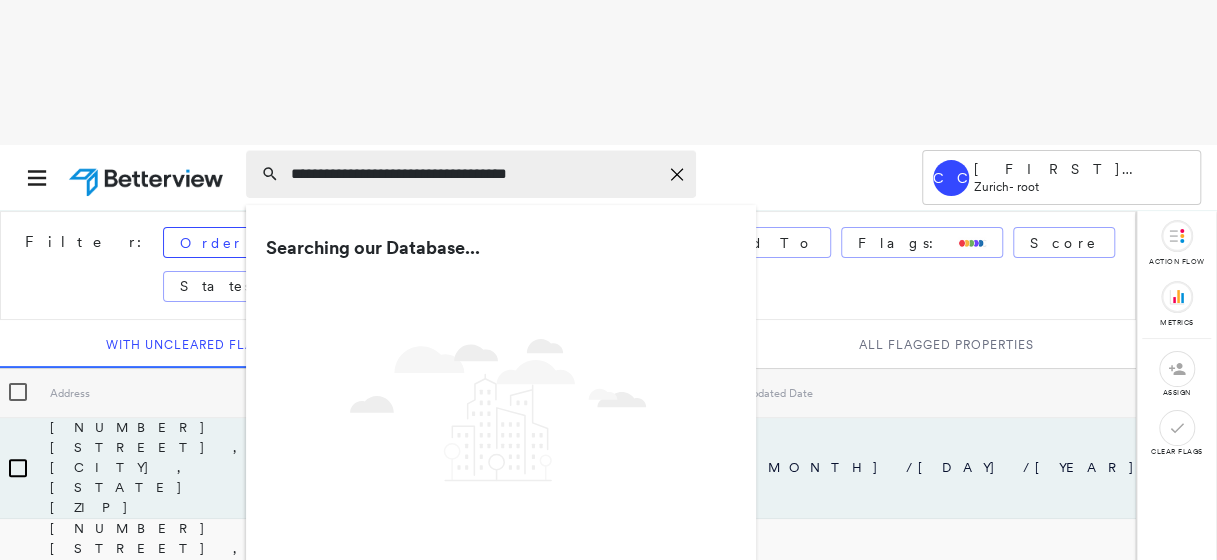 type on "**********" 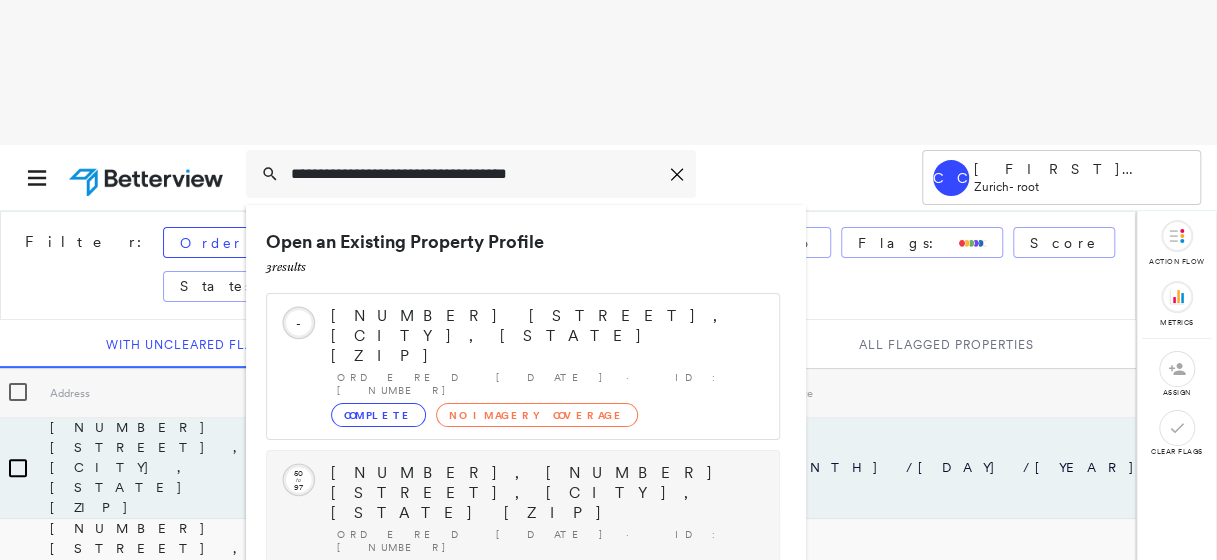 scroll, scrollTop: 146, scrollLeft: 0, axis: vertical 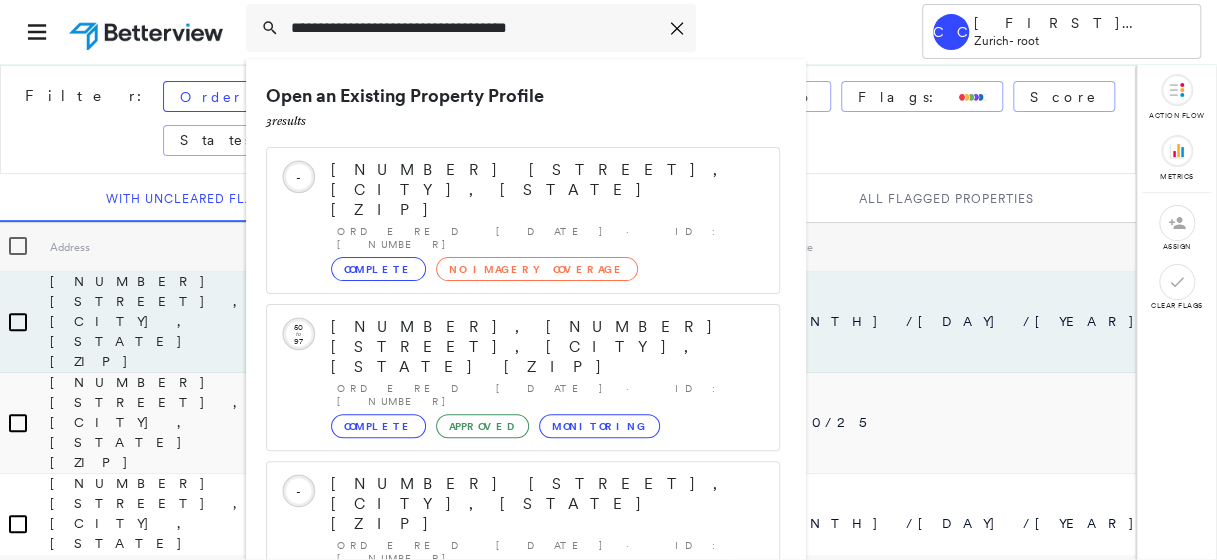 click on "Open an Existing Property Profile [NUMBER] result s Circled Text Icon - [NUMBER] [STREET], [CITY], [STATE] [ZIP] Ordered [DATE] · ID: [NUMBER] Complete No Imagery Coverage Circled Text Icon [NUMBER] to [NUMBER] [NUMBER] [STREET], [CITY], [STATE] [ZIP] Ordered [DATE] · ID: [NUMBER] Complete Approved Monitoring Circled Text Icon - [NUMBER] [STREET], [CITY], [STATE] [ZIP] Ordered [DATE] · ID: [NUMBER] Complete No Imagery Coverage   Run a New Property Profile [NUMBER] result - Click to order a Property Profile [NUMBER] [STREET] [SUITE], [CITY], [STATE], [COUNTRY] Group Created with Sketch." at bounding box center [526, 363] 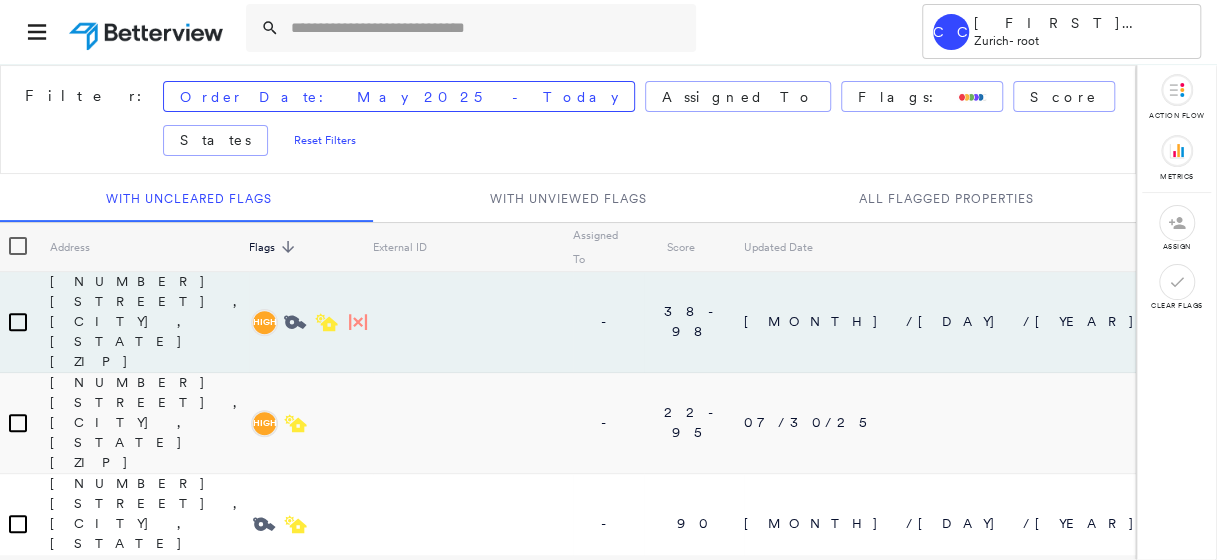 click at bounding box center (148, 31) 